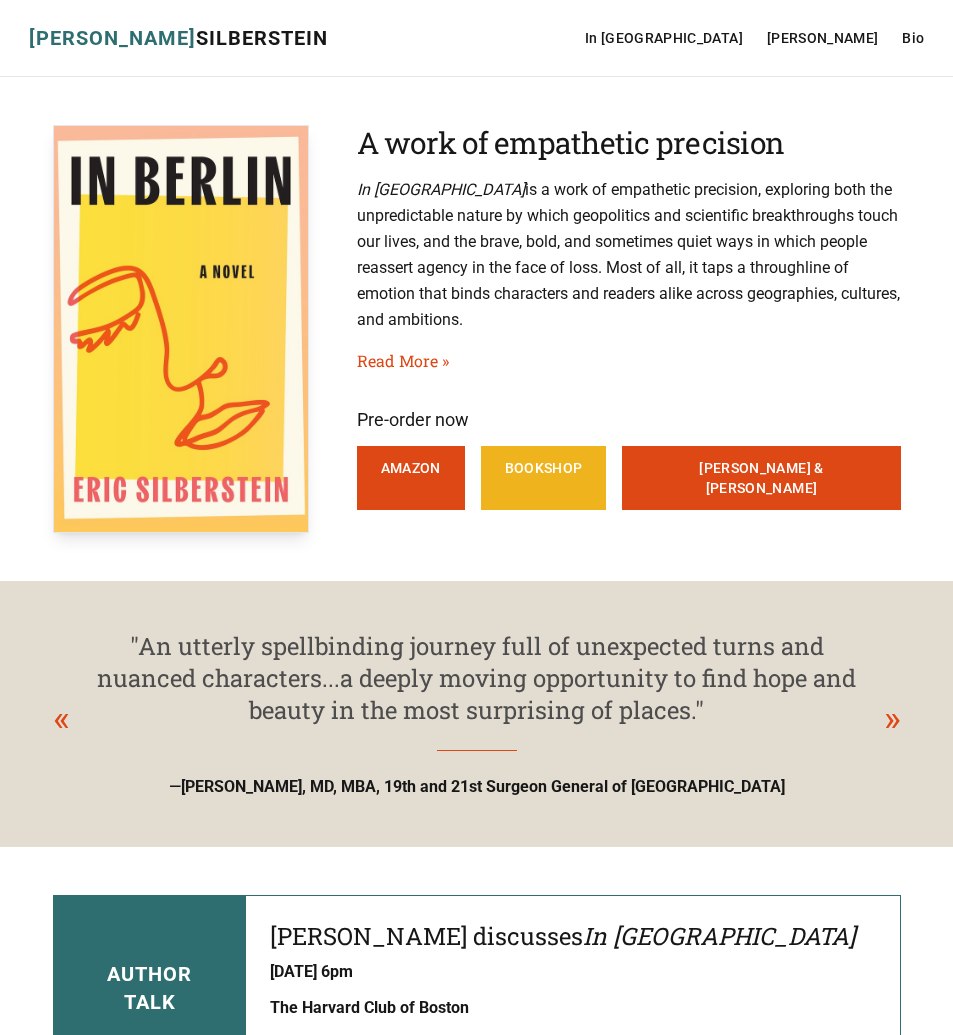 scroll, scrollTop: 0, scrollLeft: 0, axis: both 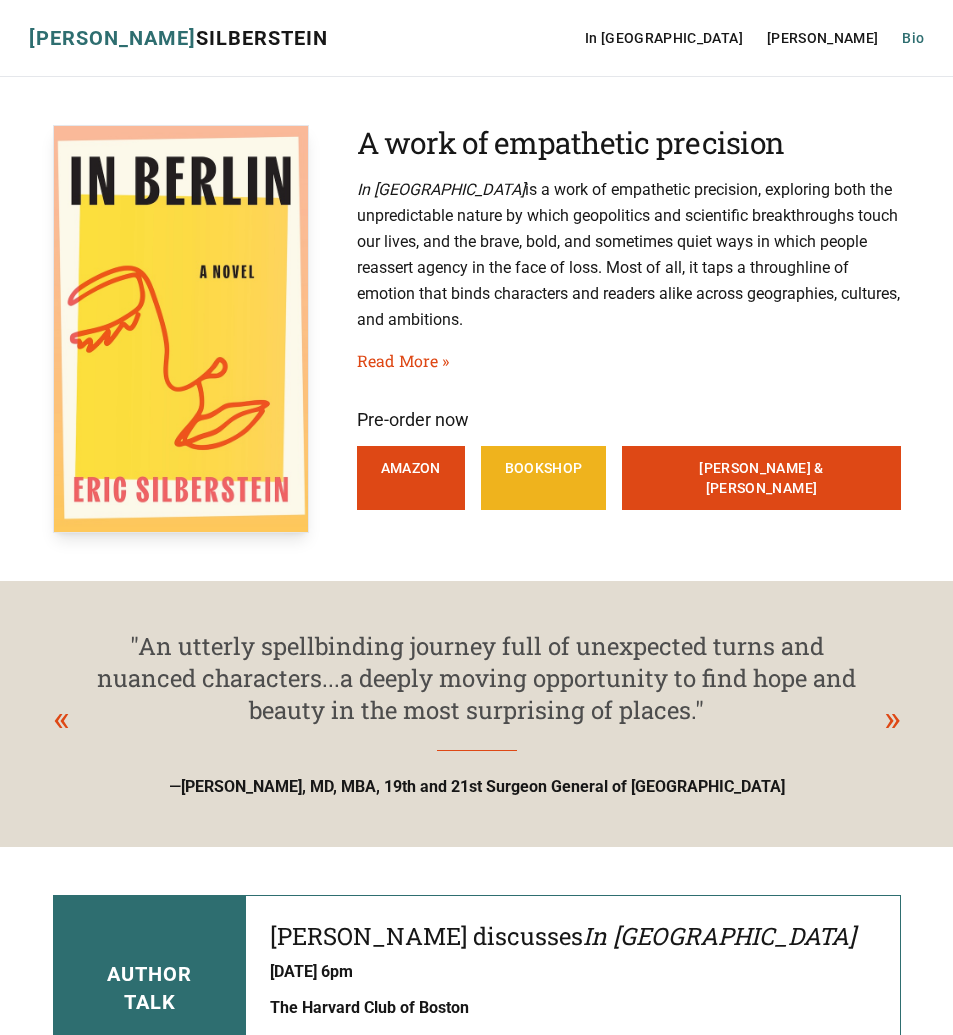 click on "Bio" at bounding box center (913, 38) 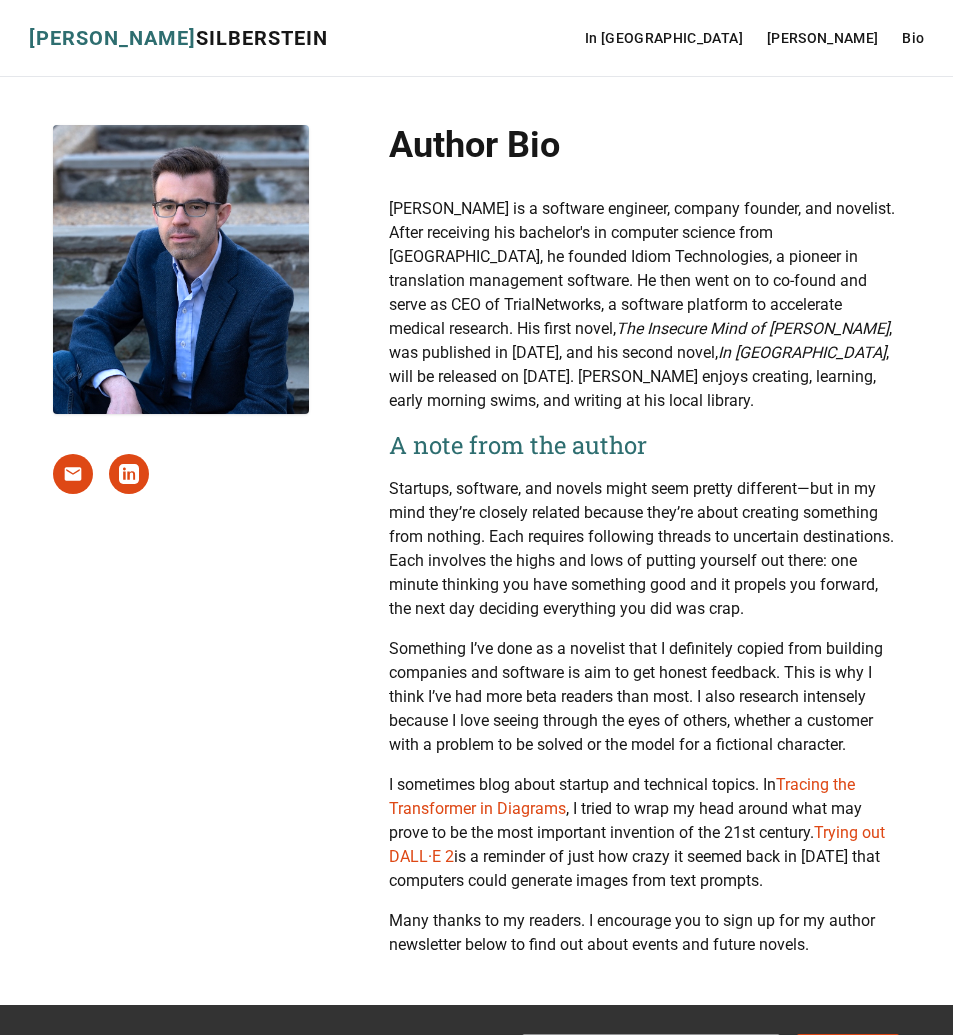 scroll, scrollTop: 0, scrollLeft: 0, axis: both 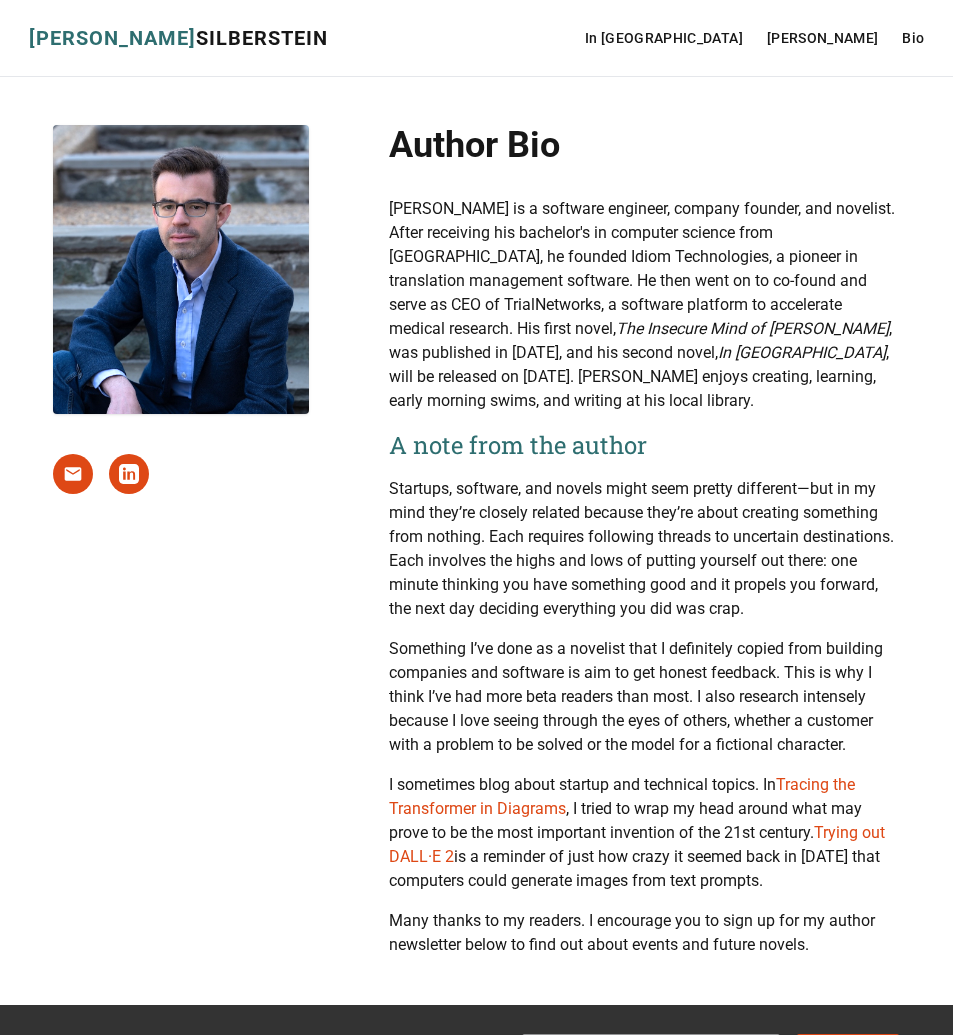 click on "ERIC  SILBERSTEIN" at bounding box center (178, 38) 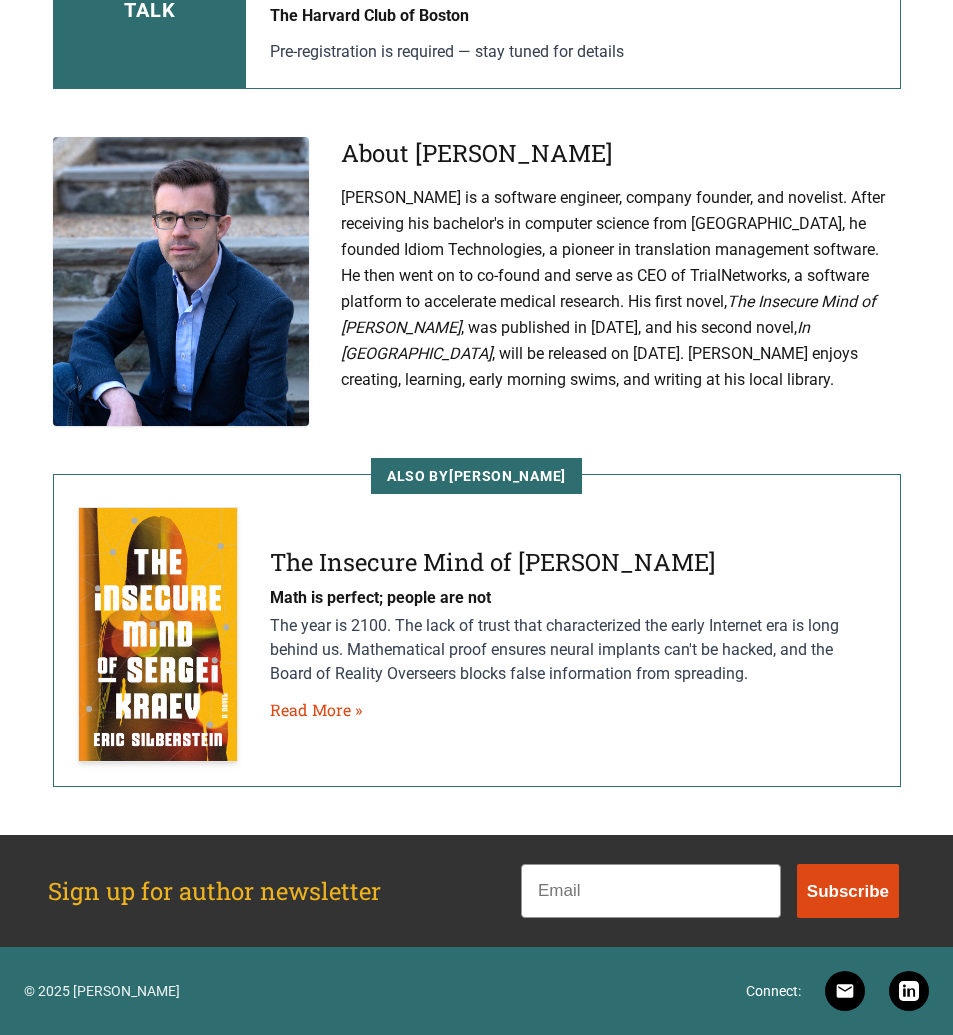scroll, scrollTop: 0, scrollLeft: 0, axis: both 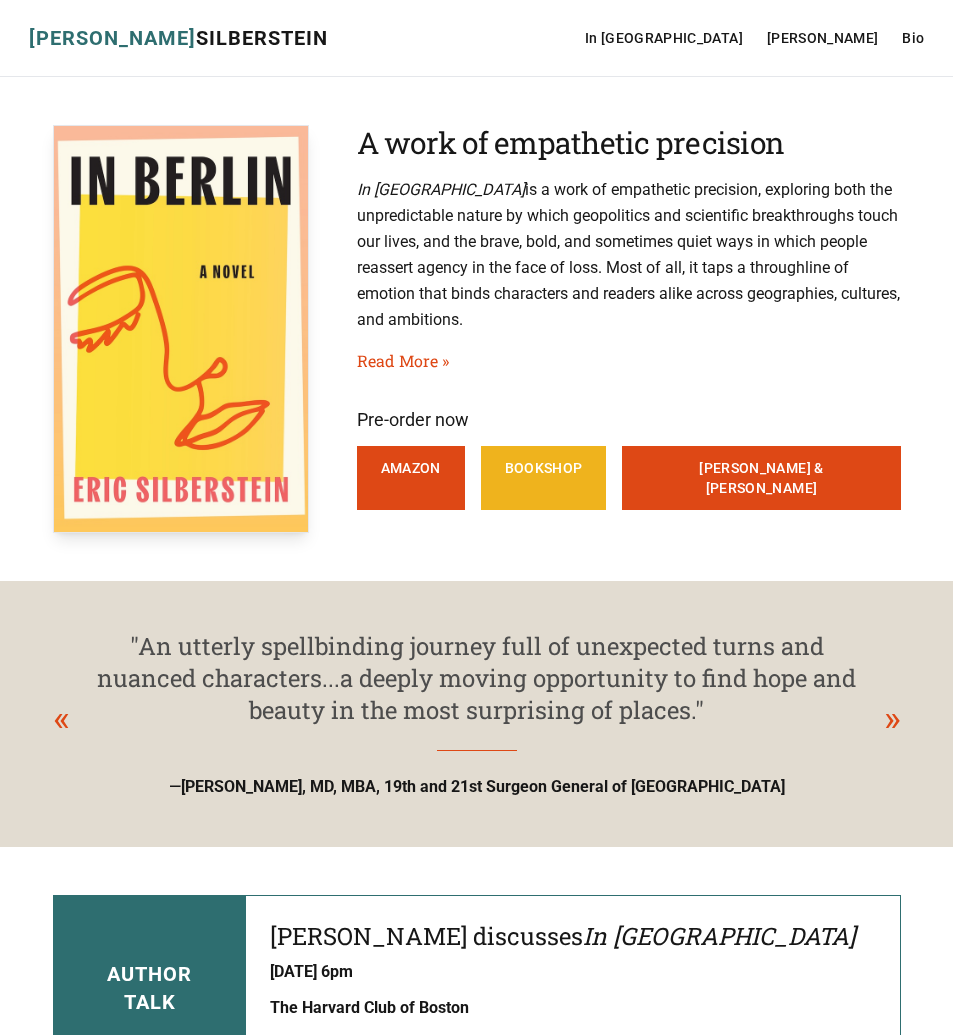 click on "In Berlin
Sergei Kraev
Bio" at bounding box center [755, 38] 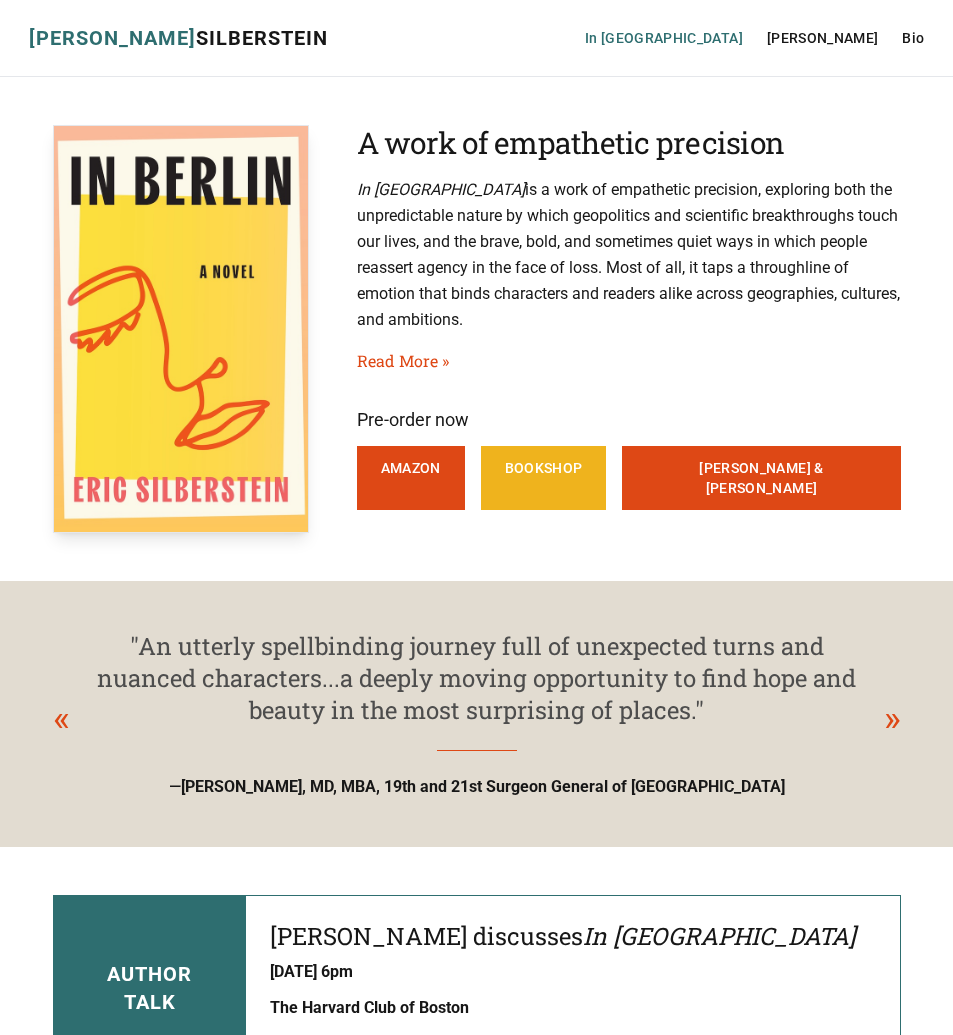 click on "In [GEOGRAPHIC_DATA]" at bounding box center [664, 38] 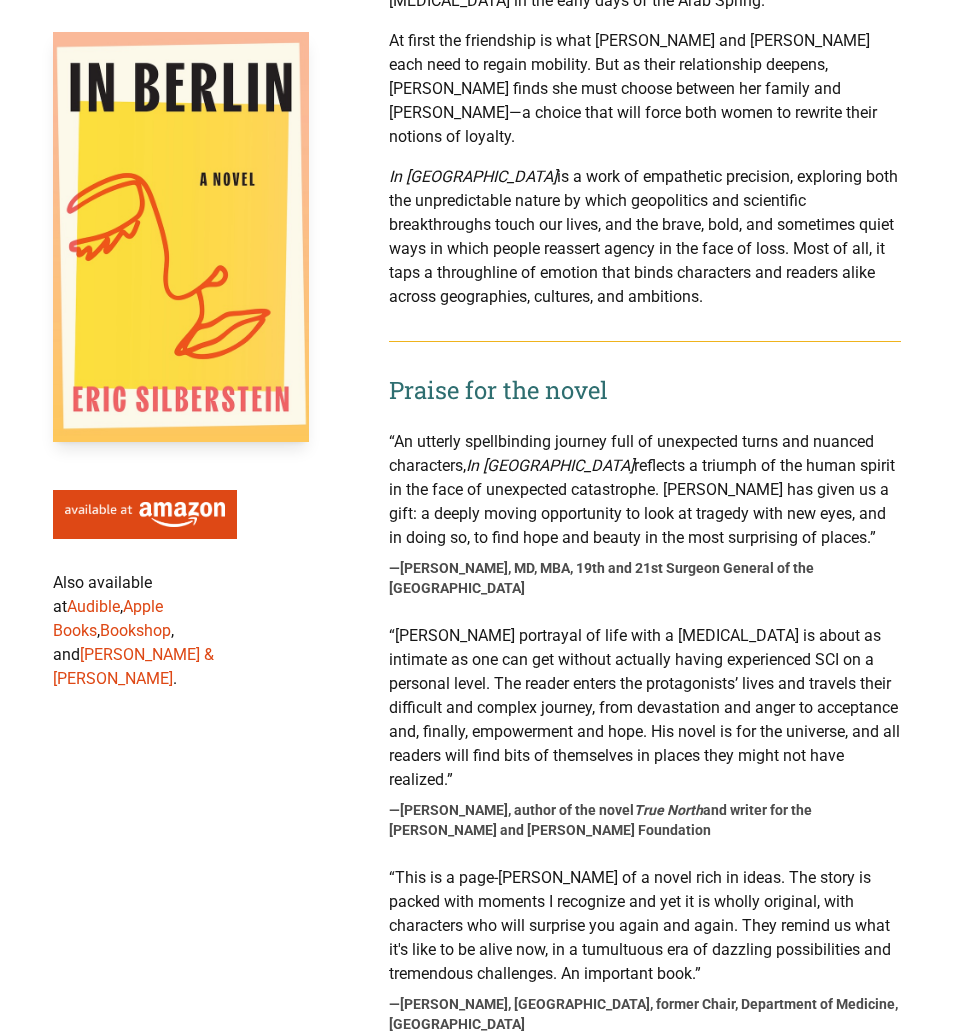scroll, scrollTop: 1983, scrollLeft: 0, axis: vertical 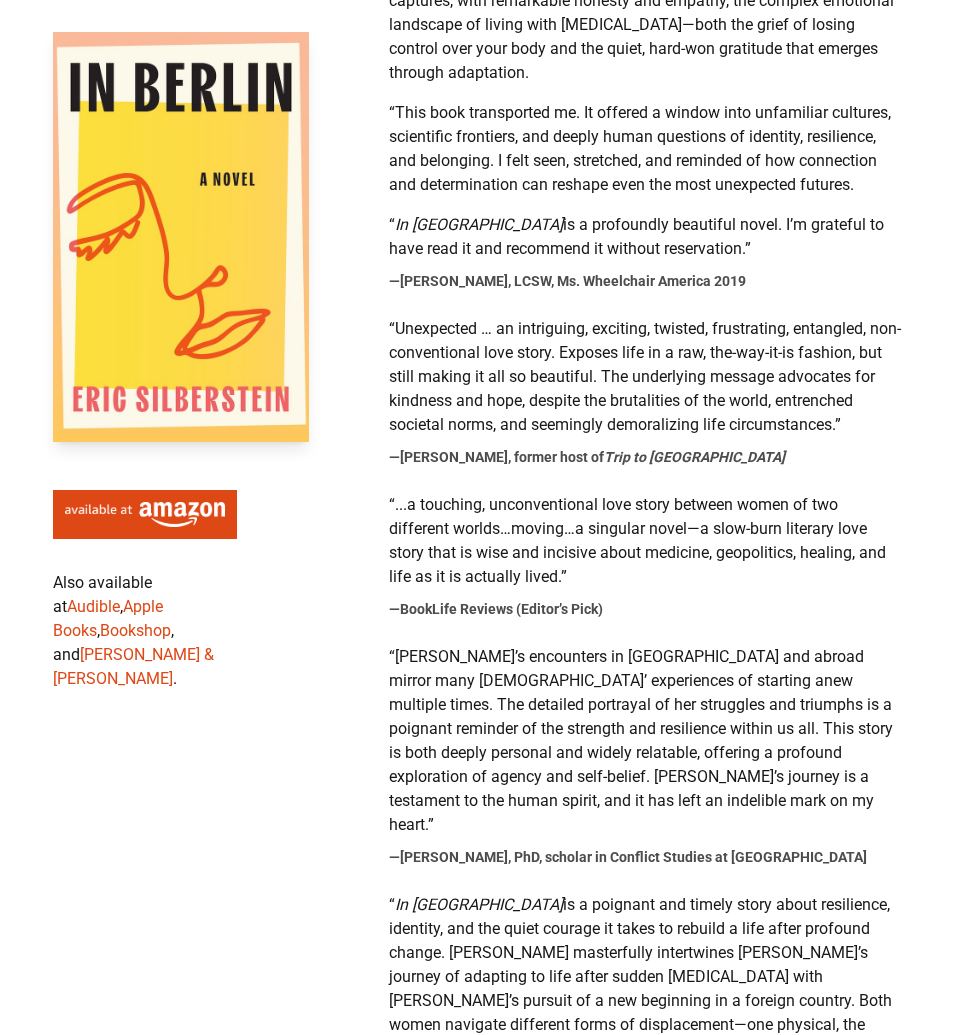 click on "“...a touching, unconventional love story between women of two different worlds…moving…a singular novel—a slow-burn literary love story that is wise and incisive about medicine, geopolitics, healing, and life as it is actually lived.”
—BookLife Reviews (Editor’s Pick)" at bounding box center (645, 557) 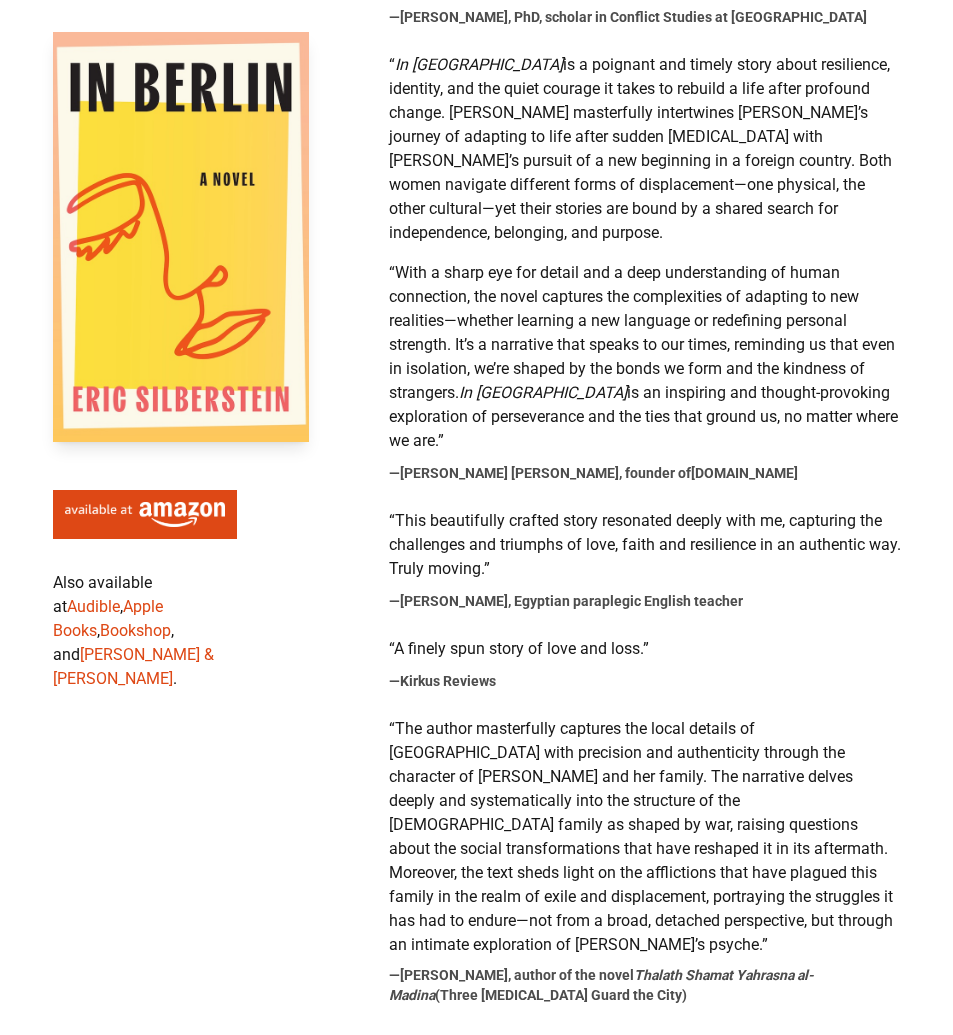 drag, startPoint x: 394, startPoint y: 486, endPoint x: 642, endPoint y: 486, distance: 248 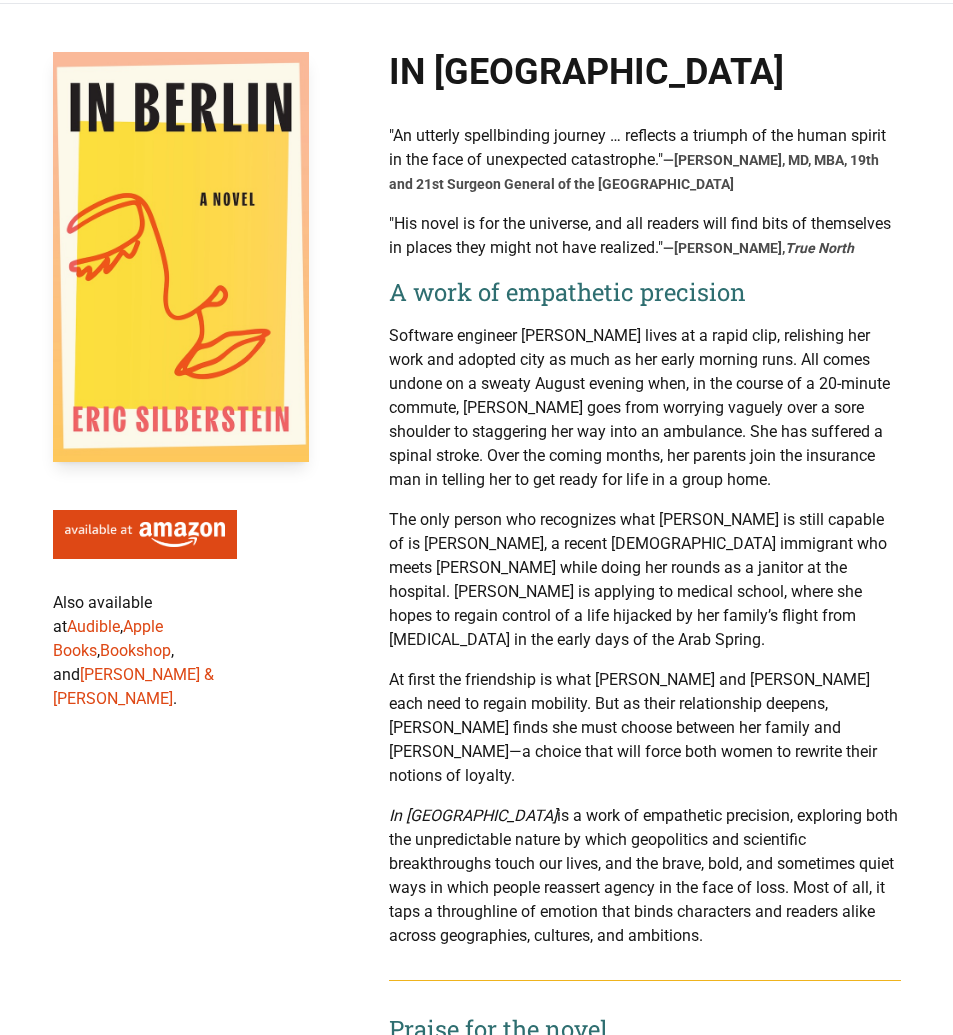 scroll, scrollTop: 0, scrollLeft: 0, axis: both 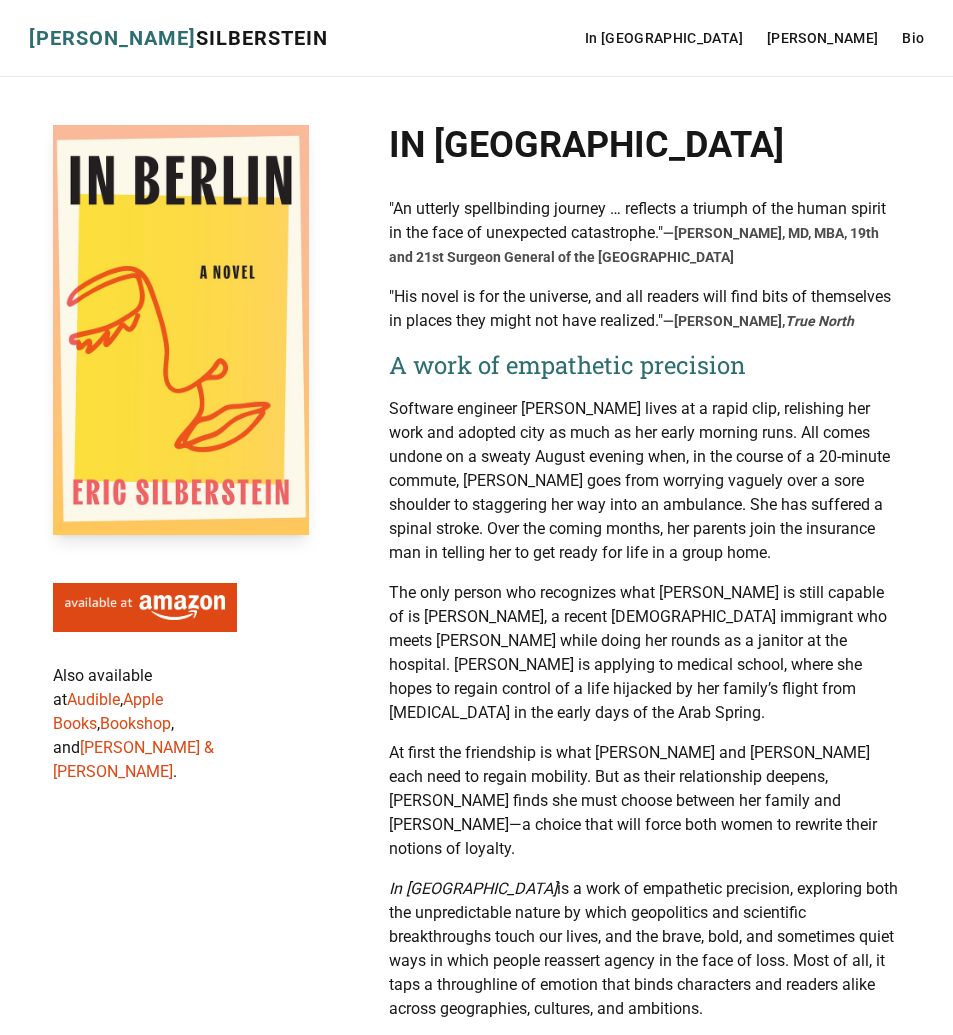click at bounding box center (145, 608) 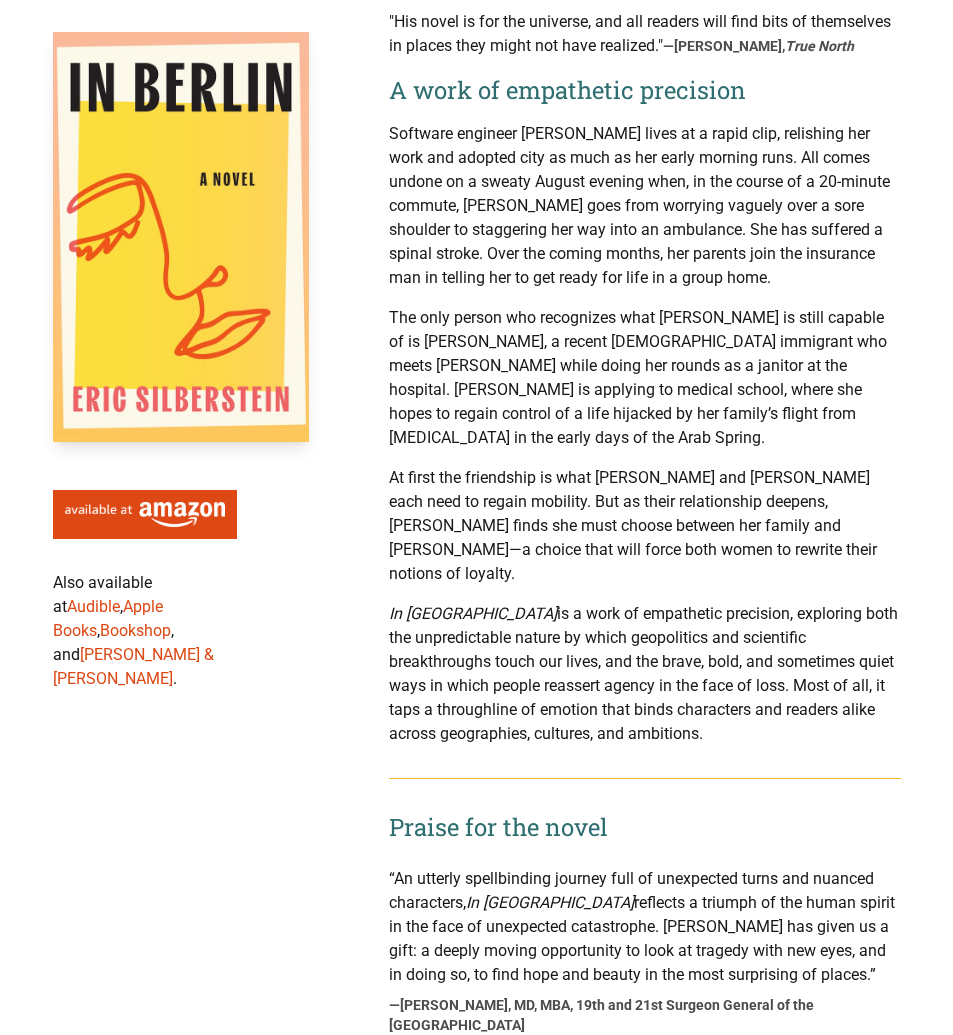 scroll, scrollTop: 0, scrollLeft: 0, axis: both 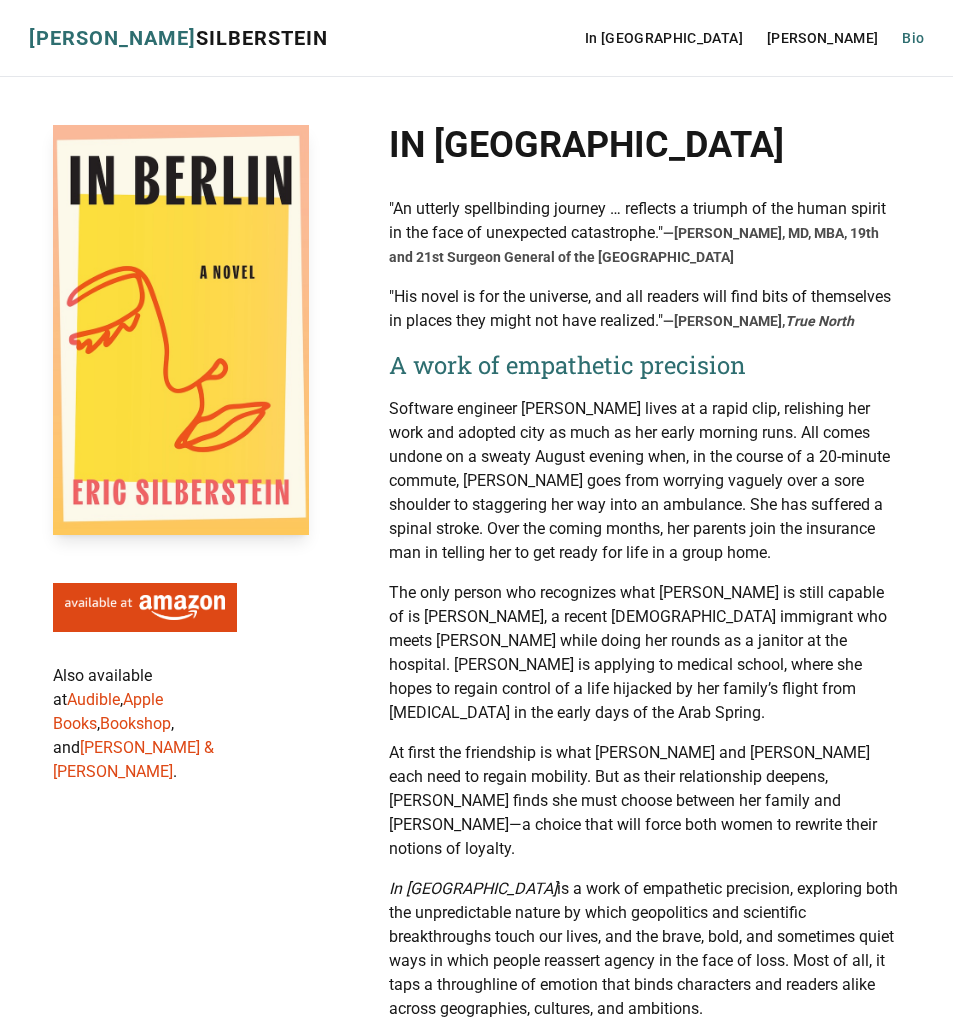 click on "Bio" at bounding box center (913, 38) 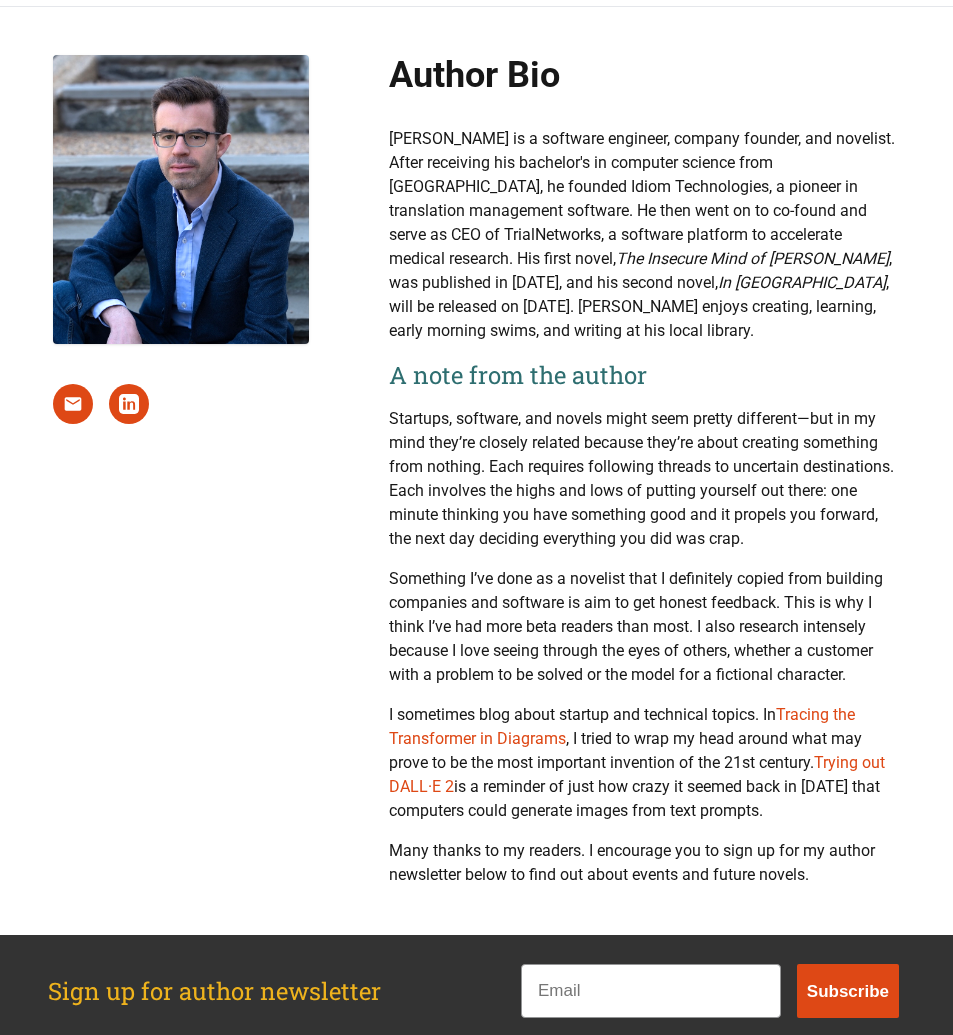 scroll, scrollTop: 0, scrollLeft: 0, axis: both 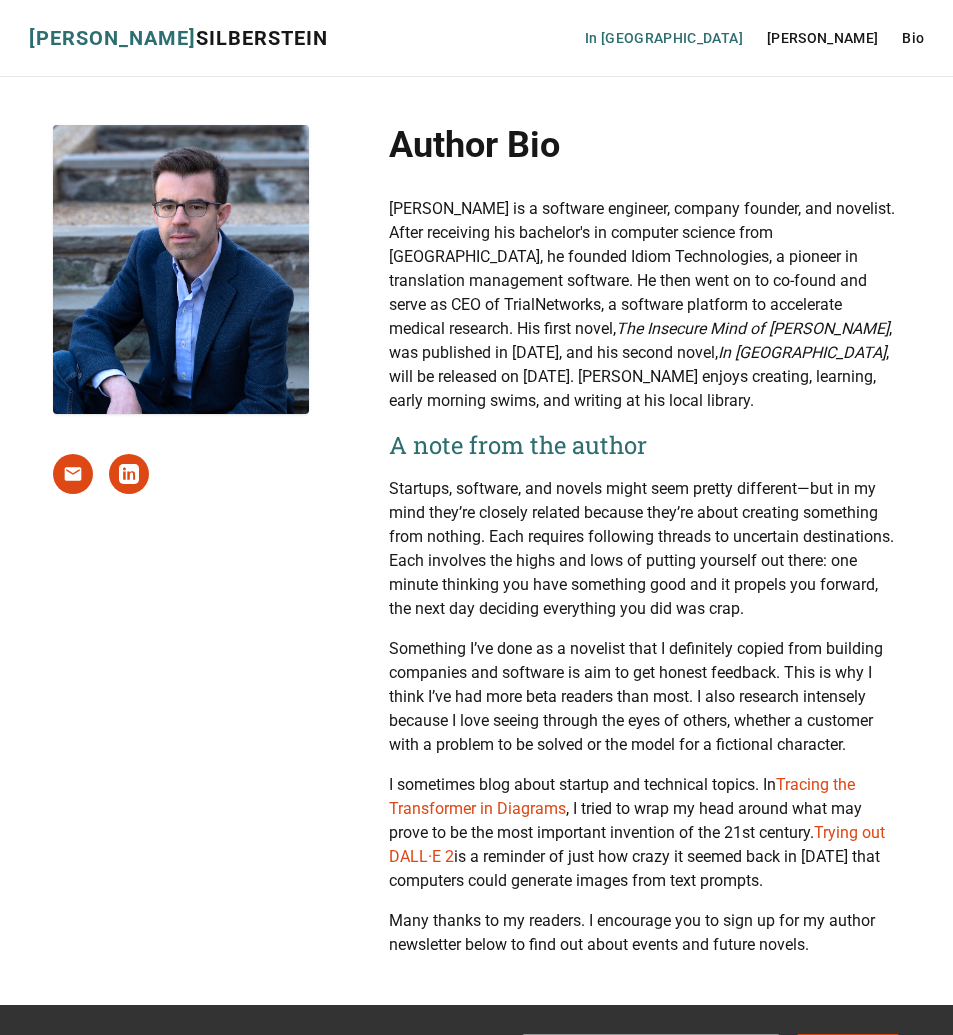 click on "In [GEOGRAPHIC_DATA]" at bounding box center [664, 38] 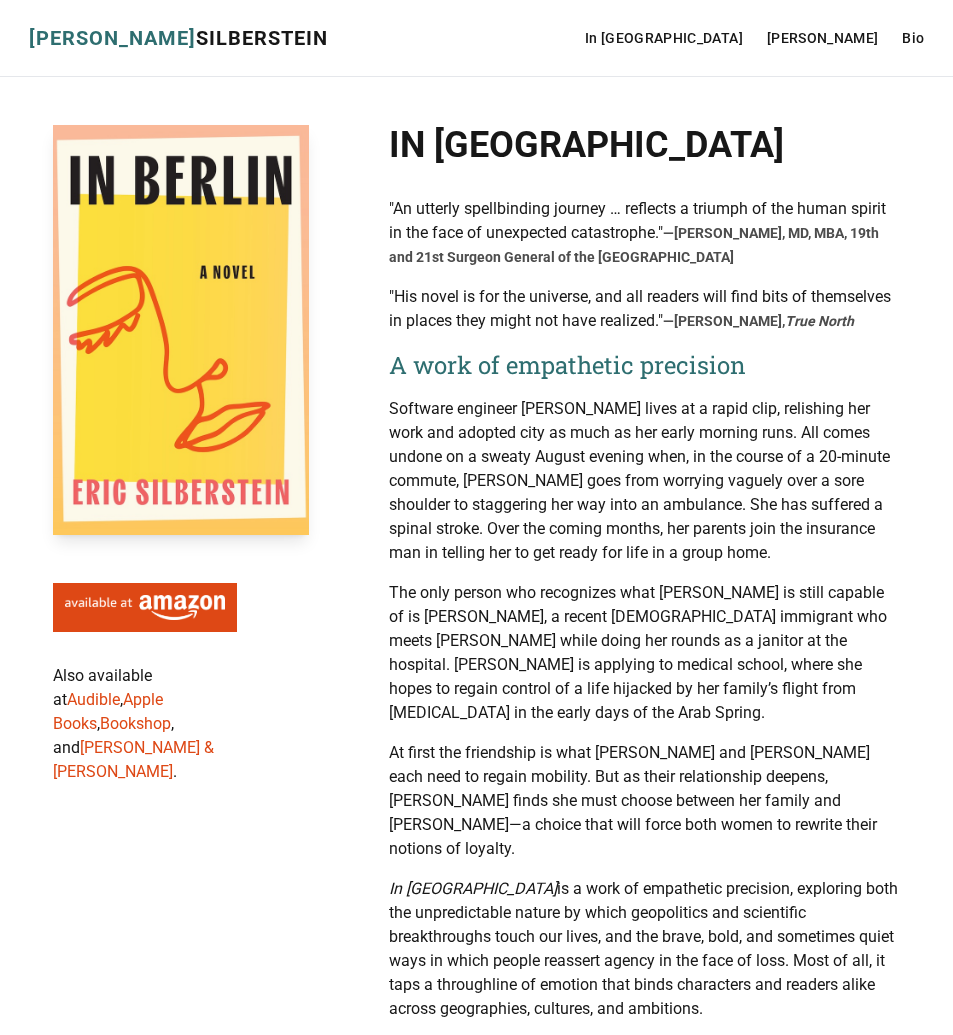 scroll, scrollTop: 0, scrollLeft: 0, axis: both 